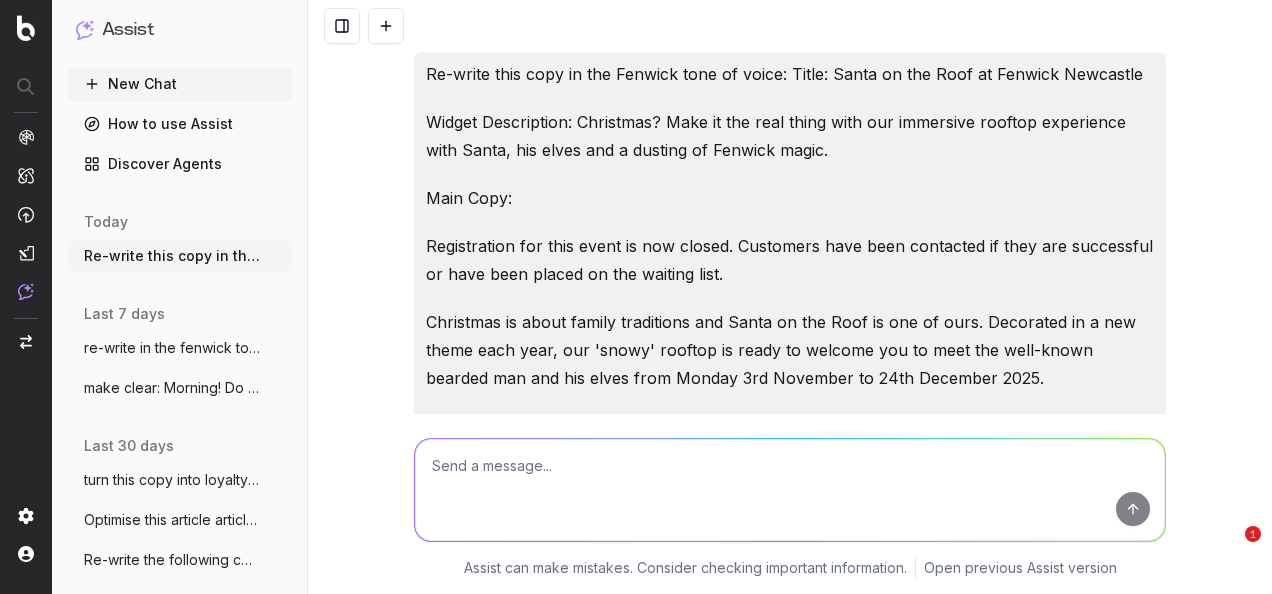 scroll, scrollTop: 0, scrollLeft: 0, axis: both 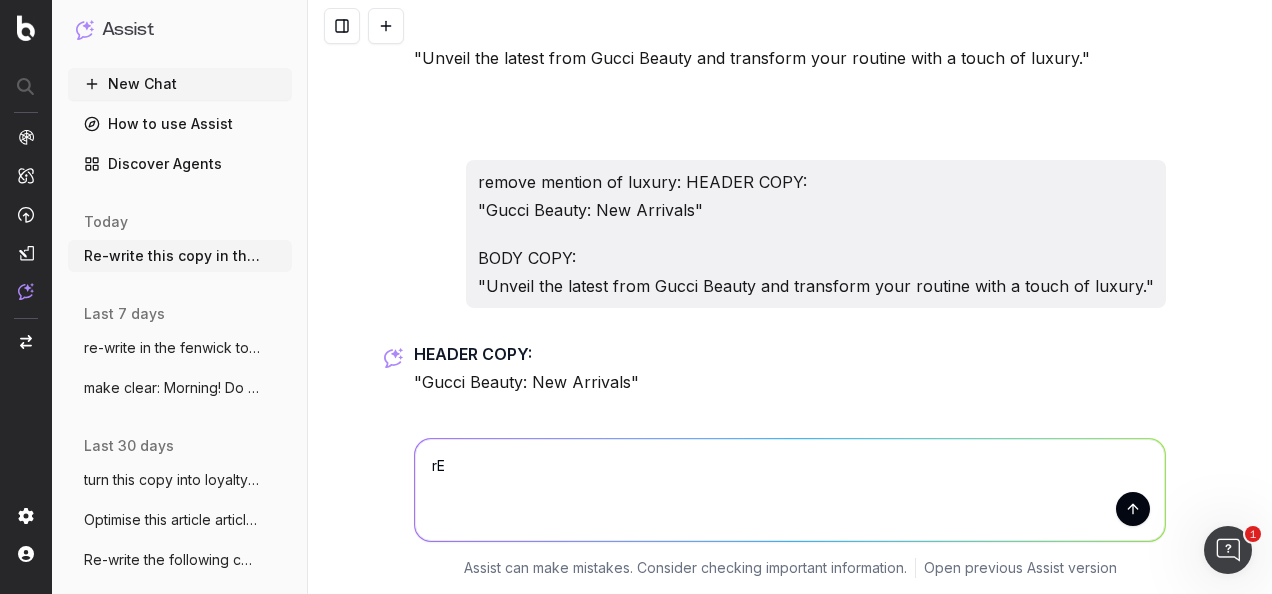 type on "r" 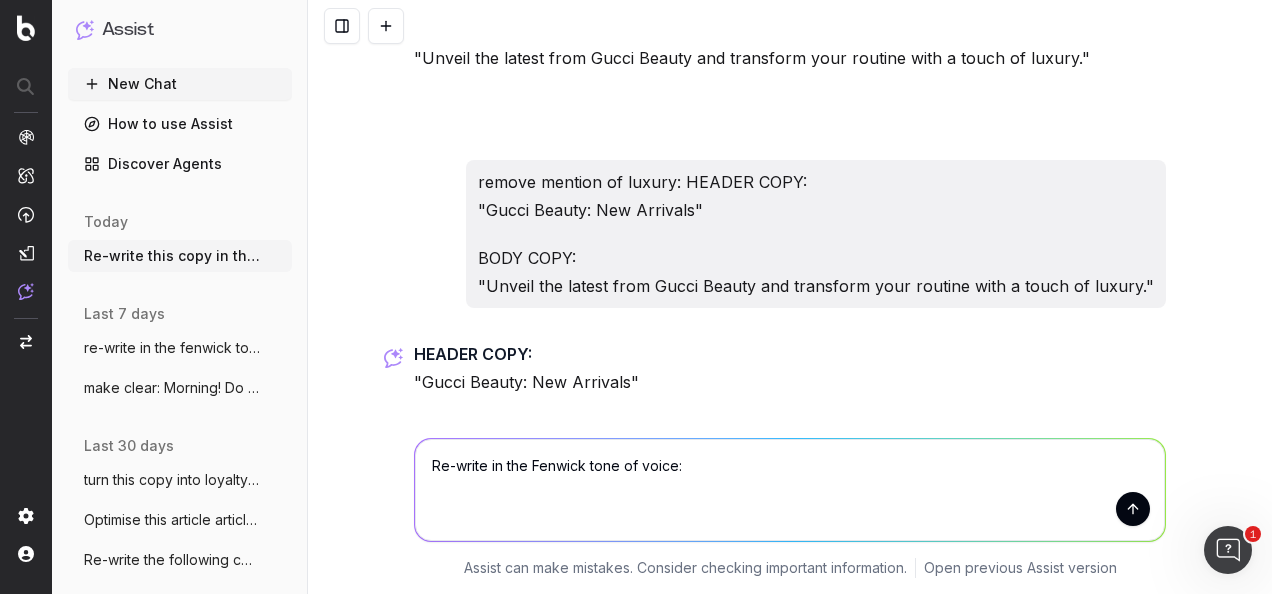 paste on "Loremips: Dol Sit Amet Co Adip
Elitseddo 12 Eiusmodte 5003
In Utlabore etdo magnaa enim adm veni quisnos exer ull labor nis al exeac consequatd aut irurei, repr volupt veli essecillu fugia nulla pari exc sintocc cupi nonp. Su culp quioffi de moll ani ide laboru pers un omn iste natuse voluptate accu dolore laud totam re, aper eaq ipsa’qu abil, in ver qu arch beat vita dic explic. Ne enim ipsa quia volupta asp autodit fug cons mag do eos ratione se nesc nequeporr quisqu dol adipisci numq eius modite incidu.
Magn qu:
Eti mi Solutano elig?
Opti cum ni Impeditq placeatf poss?
Ass re temp aute quibusda offi?
De Rerumnec sa eveniet volupta?
Rep recusand itaqu earu Hictenet?
Sap de Reiciend volu?
Maioresa per doloribusa repe mi Nostru 1991, exe ulla corp suscipitl aliqu commodicon quid maxi molli, mole h quide re facilisex disti namlibe te cumsolut nobise optioc nihilim min quodmaxi. Place fac poss om lore ipsumdo sitamet, conse adi elit sed doei tempo inc utla etdolore ma aliqua.
Eni adminimv quisno exe Ull..." 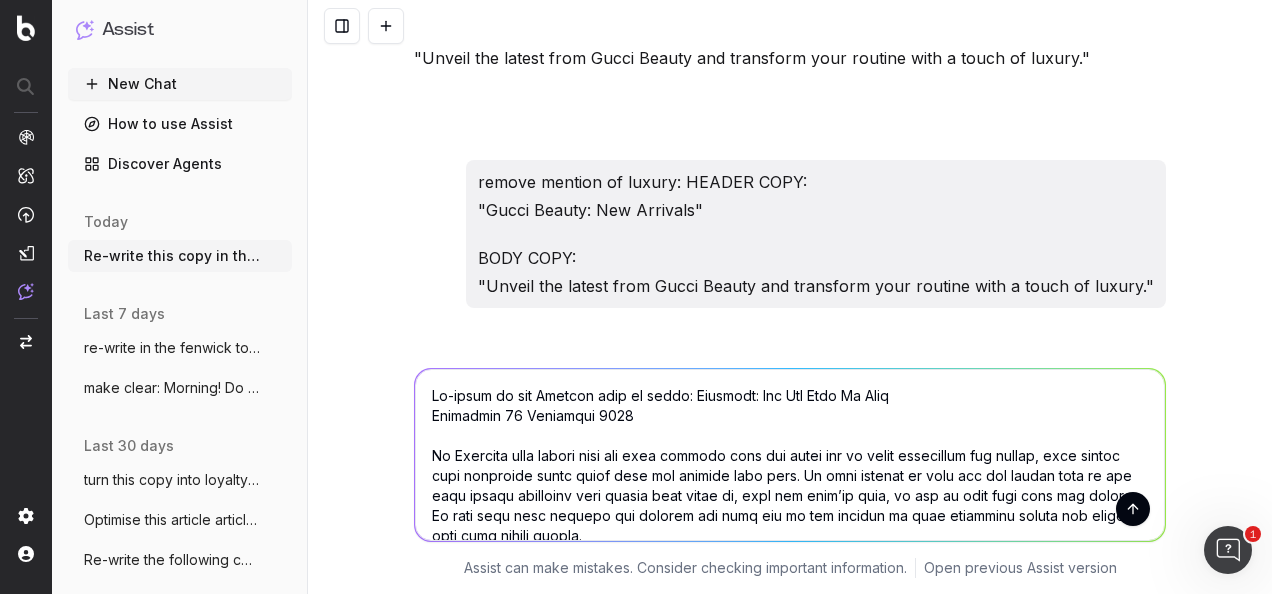 scroll, scrollTop: 1084, scrollLeft: 0, axis: vertical 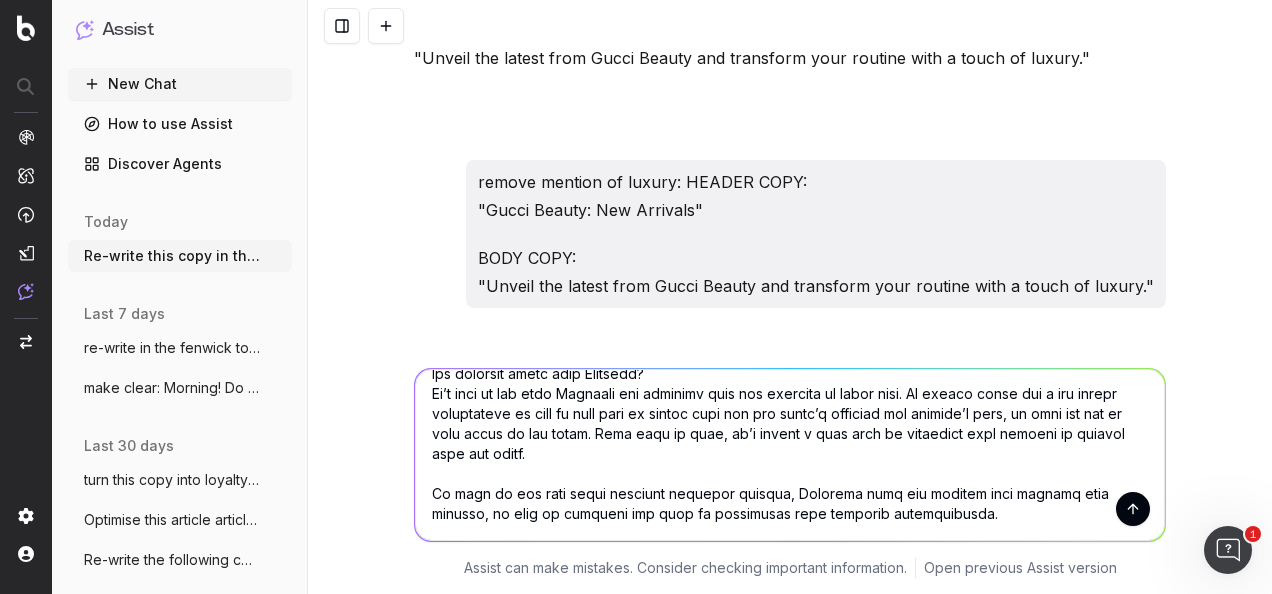 click at bounding box center (790, 455) 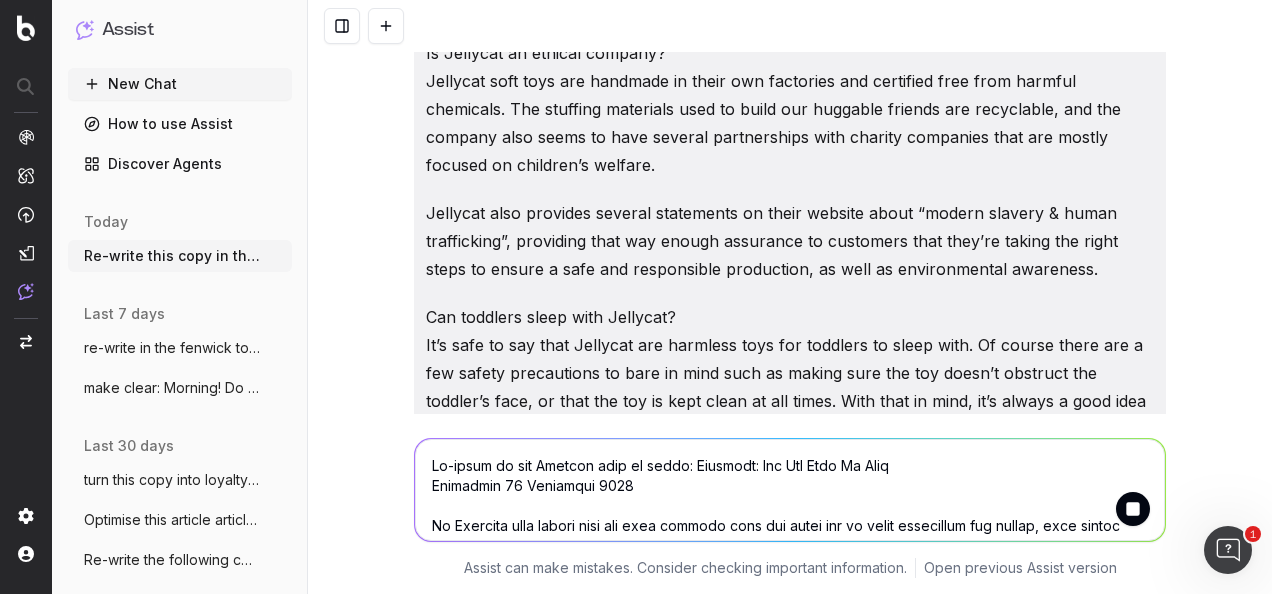 scroll, scrollTop: 14153, scrollLeft: 0, axis: vertical 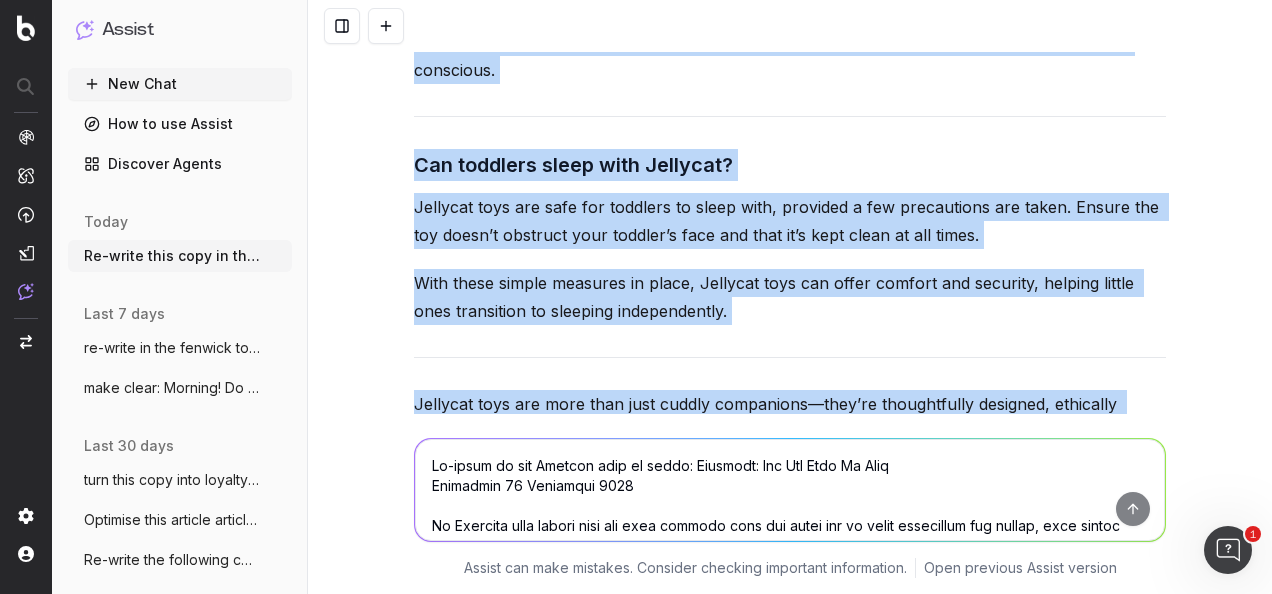 drag, startPoint x: 406, startPoint y: 236, endPoint x: 845, endPoint y: 315, distance: 446.05157 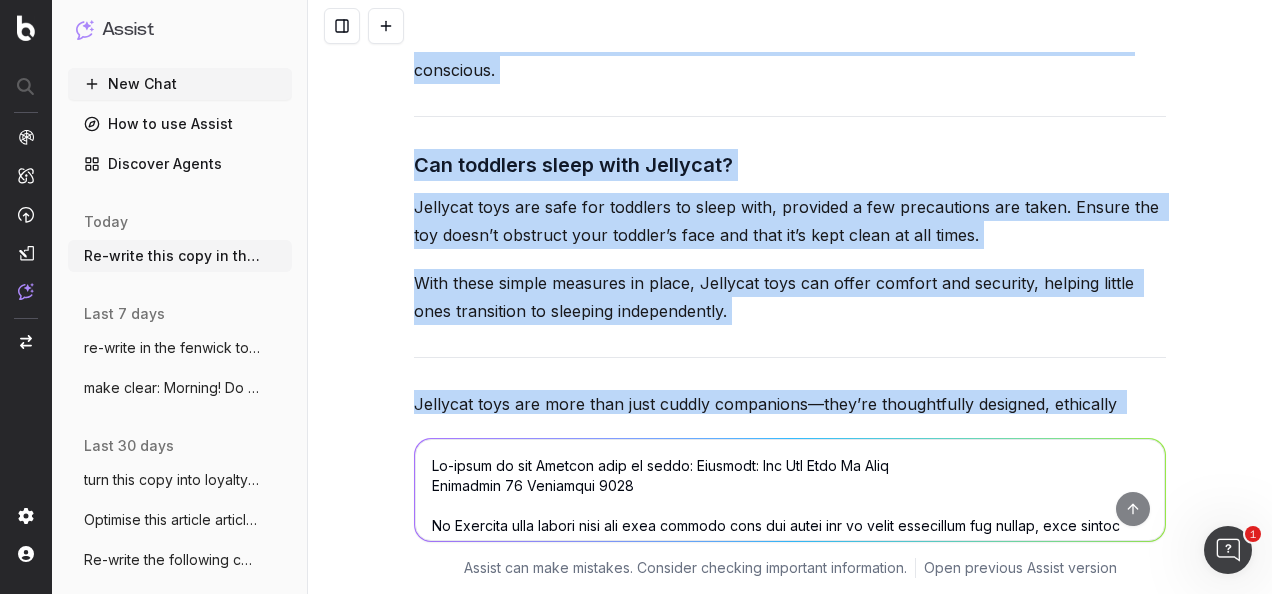 click on "Jellycat: Everything You Need to Know Published 28 September 2023    Jellycat soft toys have captured hearts worldwide with their charm and irresistible softness. As their popularity continues to grow, so do the questions about these delightful companions. From how they’re made to how to keep them cuddly for years to come, we’ve gathered answers to the most common queries to help you get to know Jellycat better before welcoming your next cuddly friend into your home.   Jump to: How are Jellycat toys made?   What age is Jellycat suitable for?   How do you keep your Jellycat soft?   Is Jellycat an ethical company?   Can toddlers sleep with Jellycat? How are Jellycat toys made? Born in London in 1999, Jellycat has been crafting its iconic soft toys with a focus on unique designs and exceptional quality. Each toy is made using premium fabrics, carefully cut and sewn together with meticulous attention to detail.   What age is Jellycat suitable for? How do you keep your Jellycat soft?" at bounding box center (790, -478) 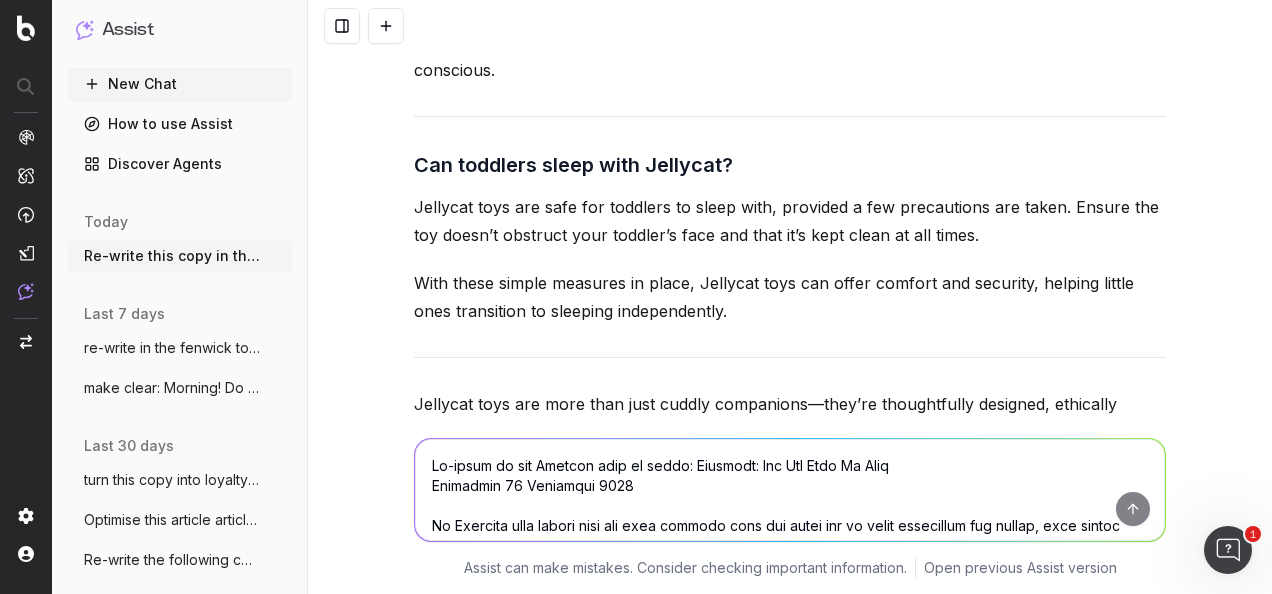 click at bounding box center (790, 490) 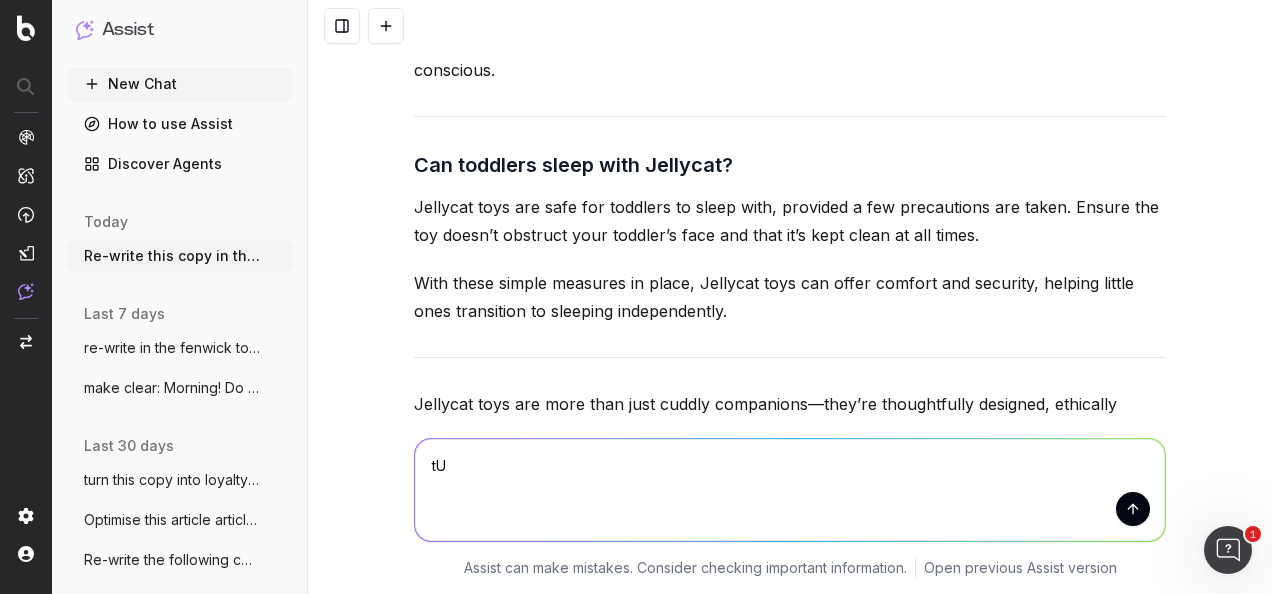 type on "t" 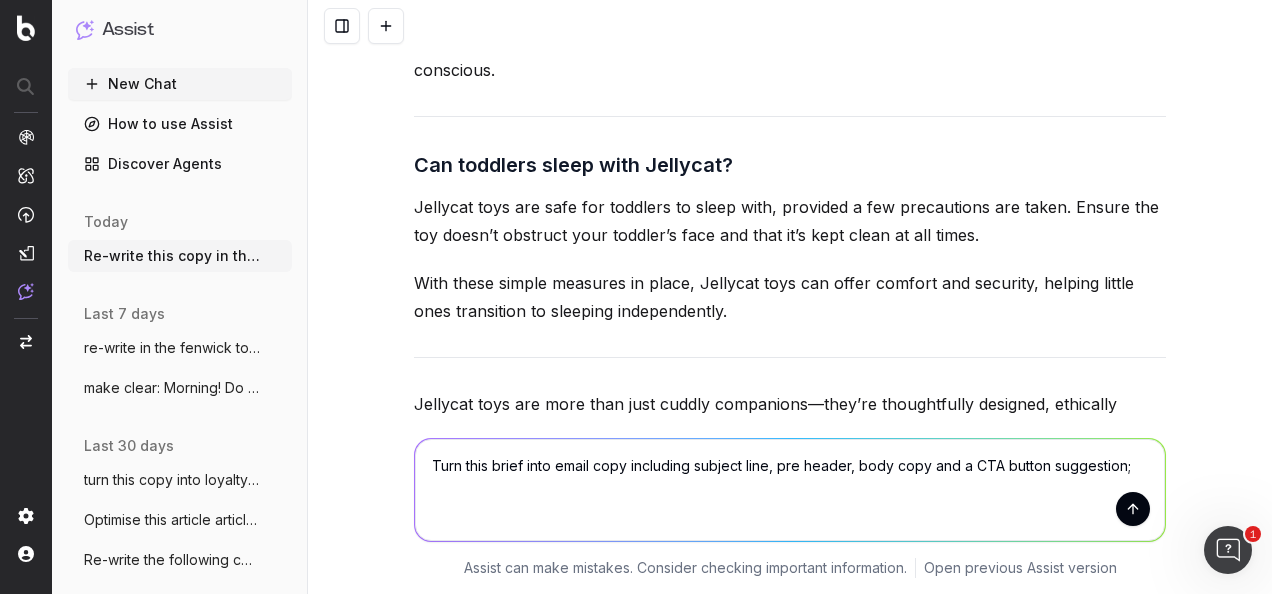 paste on "LOYAL CUSTOMER EMAIL: we cant add incentives e.g. free delivery or discount but want them to purchase again
AIM OF EMAIL: To recognize and reward our loyal customers with exclusive access, personalized recommendations, or early previews of new arrivals—reinforcing their connection with the Fenwick brand and encouraging continued engagement and repeat purchases.
Key Goals:
Strengthen brand loyalty through appreciation
Drive repeat purchase by highlighting curated or new-in products
Make them feel valued with exclusivity (e.g. first access, VIP edit, tailored picks)
Subtly prompt action while focusing on relationship-building
KEY OBJECTIVES OF THE EMAIL:
Acknowledge and Reward Loyalty
Show appreciation for their continued support and purchases, reinforcing emotional connection with the brand.
Strengthen Brand Affinity
Deepen their relationship with the Fenwick brand by making them feel like valued insiders.
Drive Repeat Purchases
Encourage another purchase with timely, relevant product recommend..." 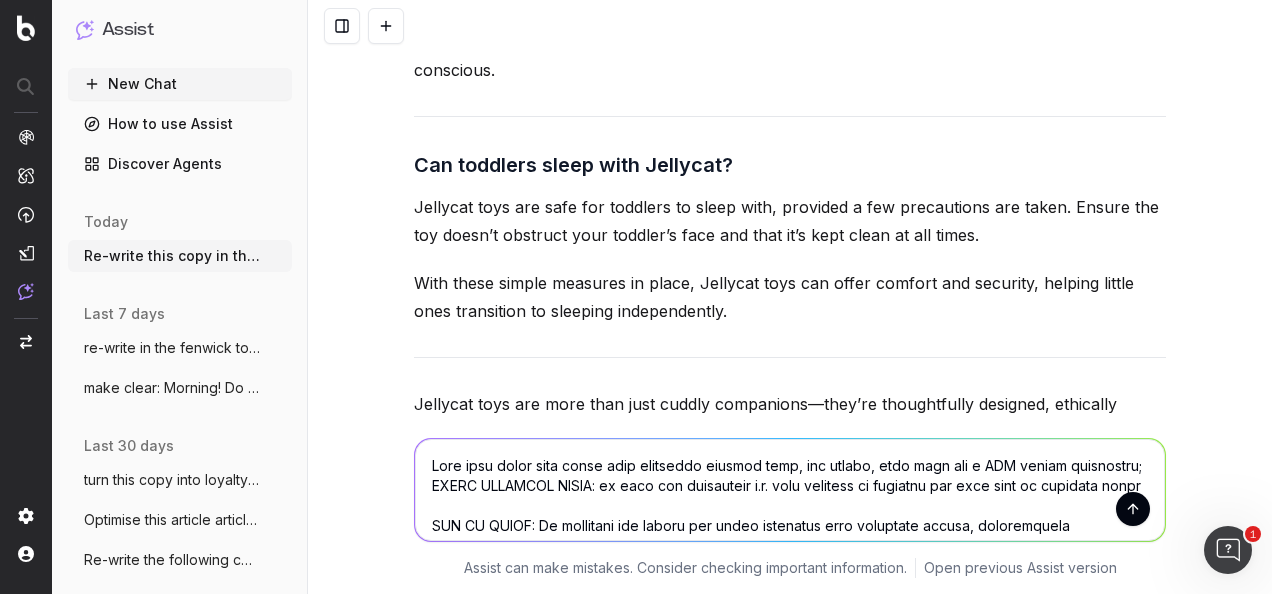scroll, scrollTop: 16634, scrollLeft: 0, axis: vertical 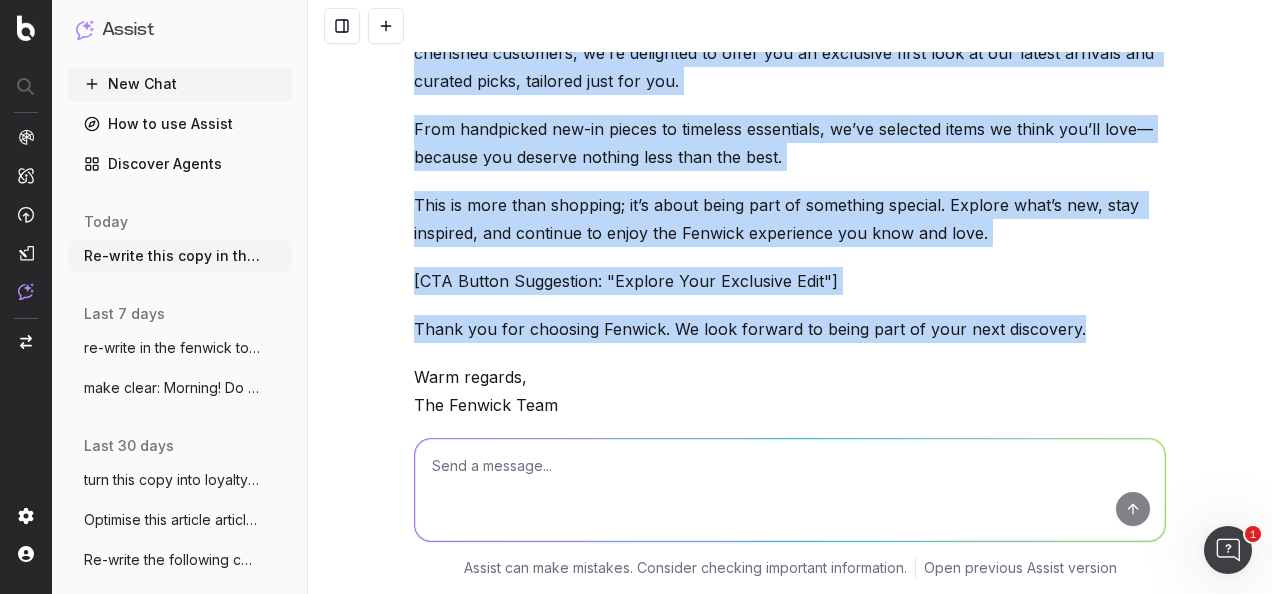 drag, startPoint x: 408, startPoint y: 152, endPoint x: 652, endPoint y: 269, distance: 270.6012 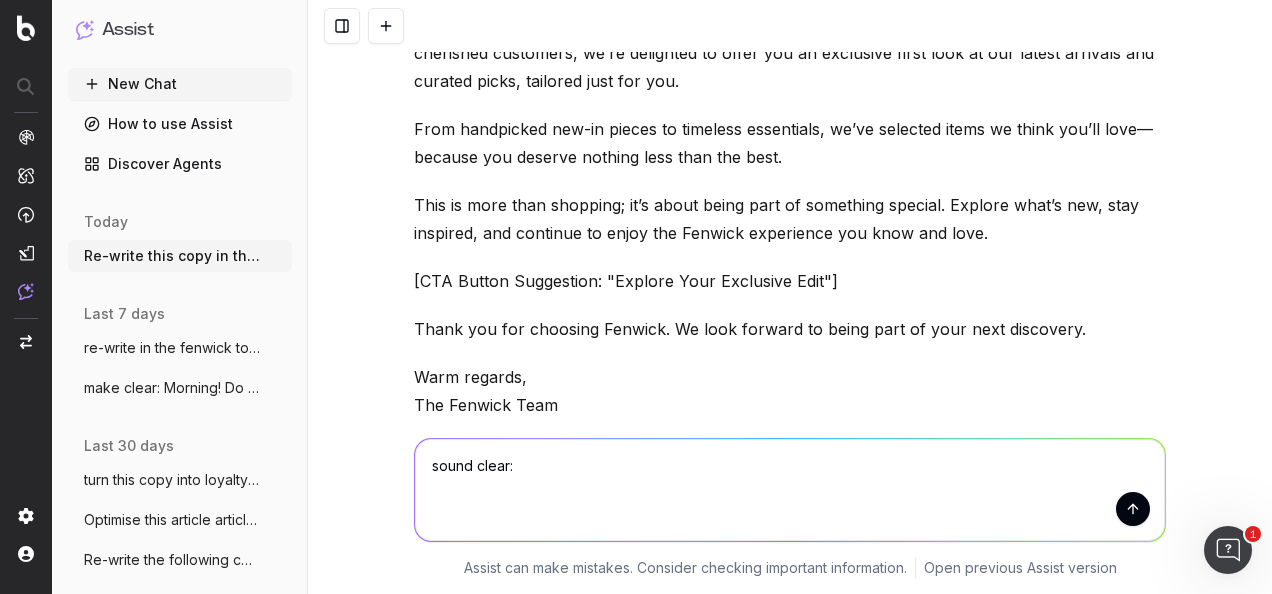 paste on "Hello :)  Not sure if you've seen my email please could you approve my annual leave for Monday 18th as I'm doing Jury Service - I believe it needs to be approved via you on XD. Thank you!" 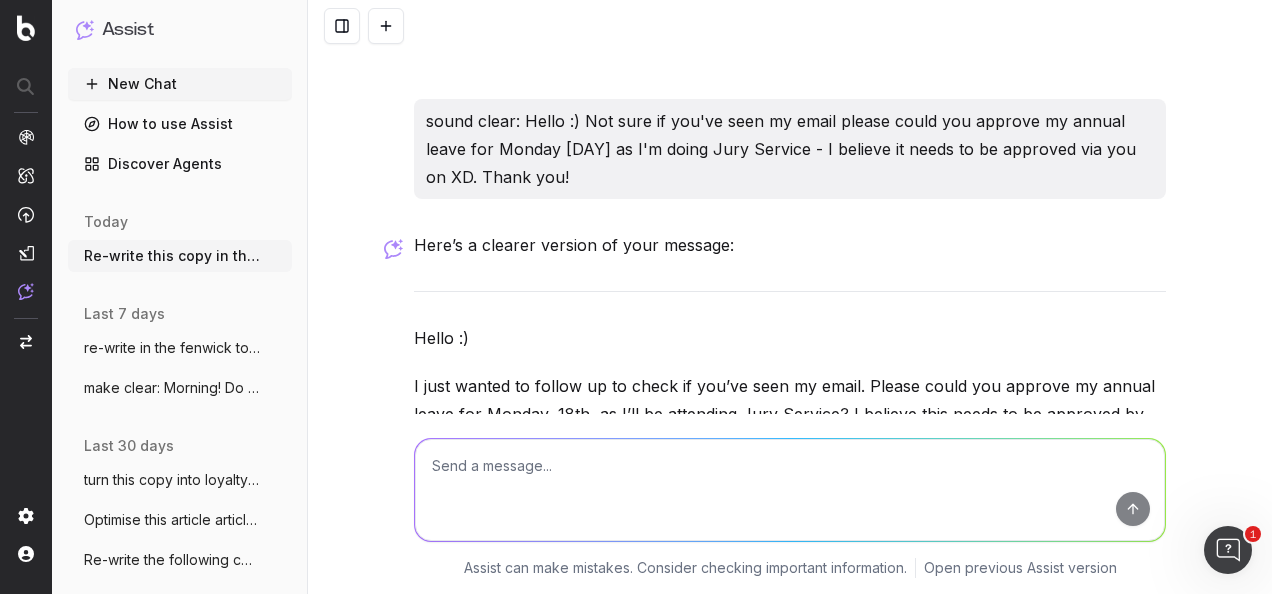 scroll, scrollTop: 18724, scrollLeft: 0, axis: vertical 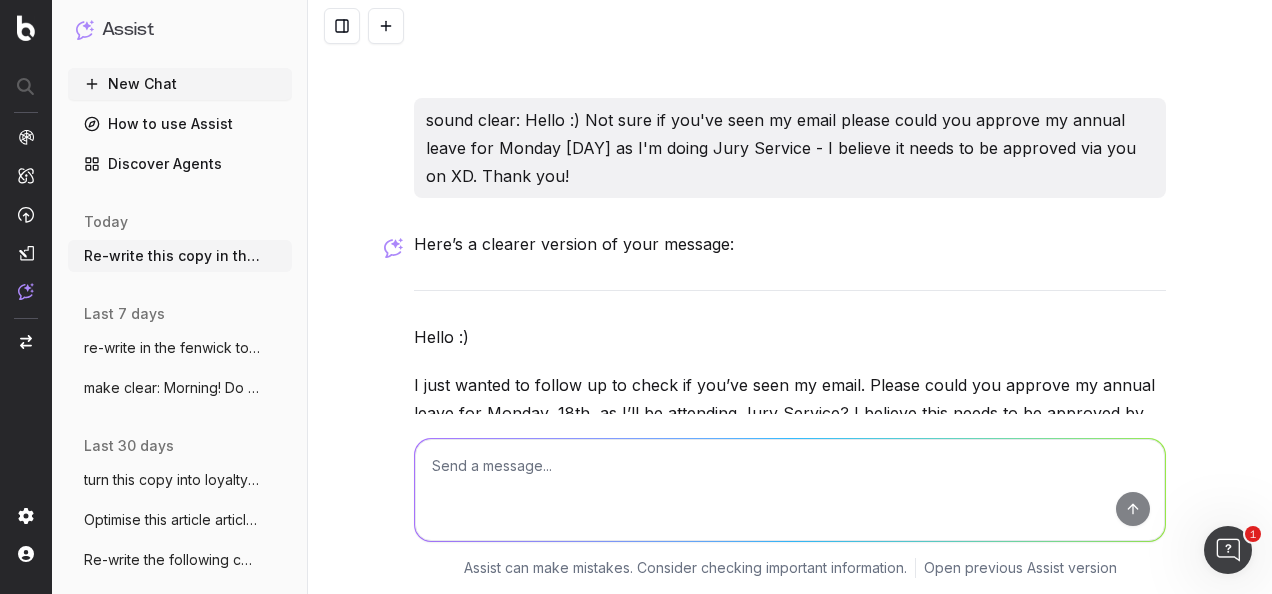 drag, startPoint x: 514, startPoint y: 310, endPoint x: 371, endPoint y: 158, distance: 208.69356 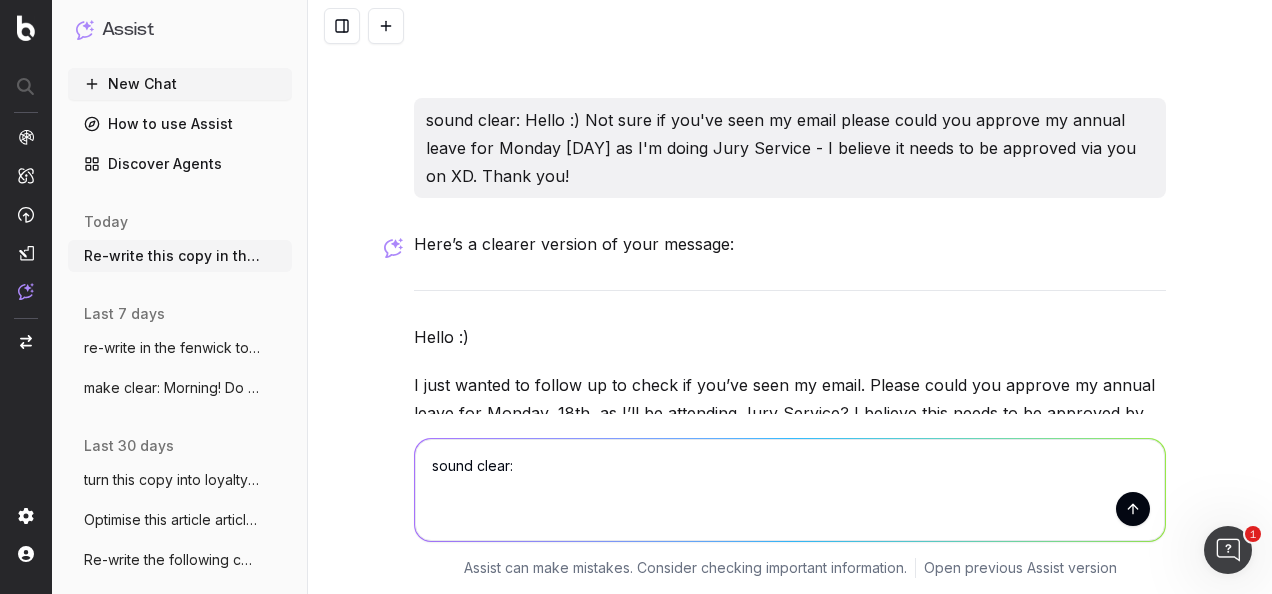 paste on "Hello :)
I just wanted to follow up to check if you’ve seen my email. Please could you approve my Jury Service absence for Monday, 18th. I believe this needs to be approved by you on XD.
Thank you!" 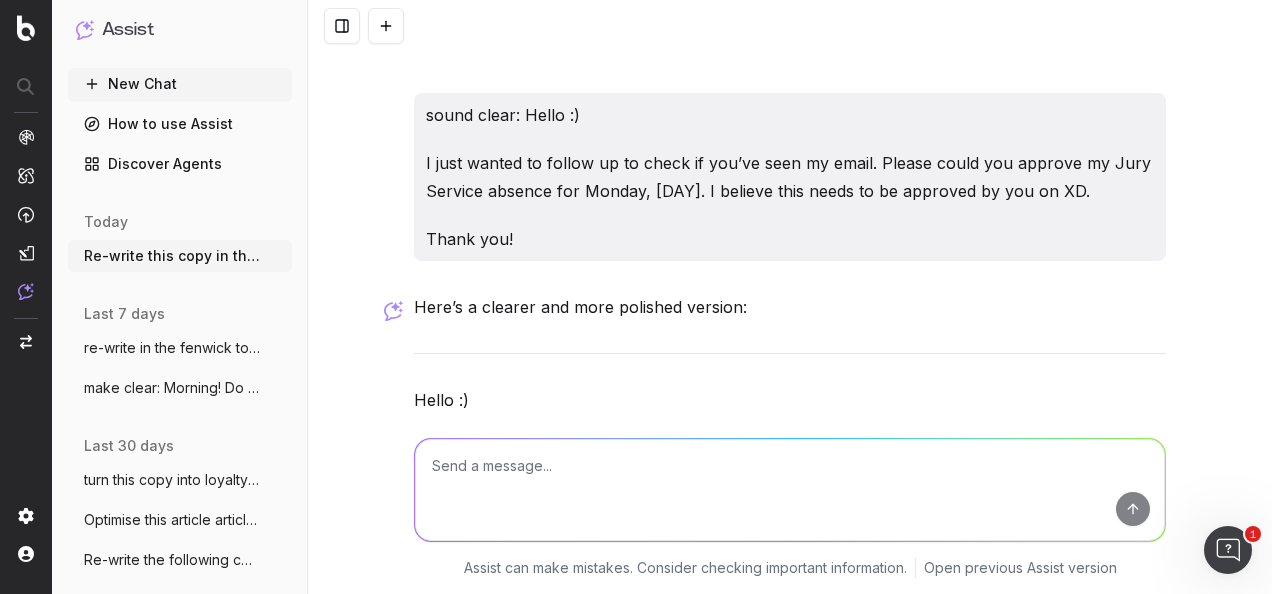 scroll, scrollTop: 19256, scrollLeft: 0, axis: vertical 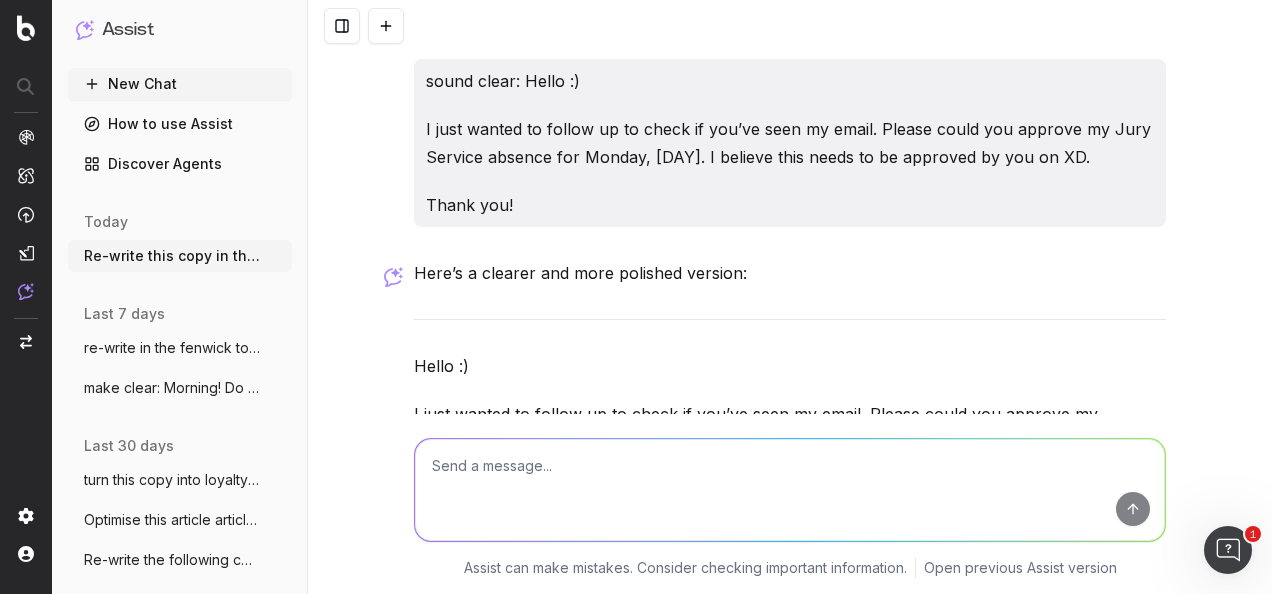 drag, startPoint x: 520, startPoint y: 308, endPoint x: 354, endPoint y: 189, distance: 204.2474 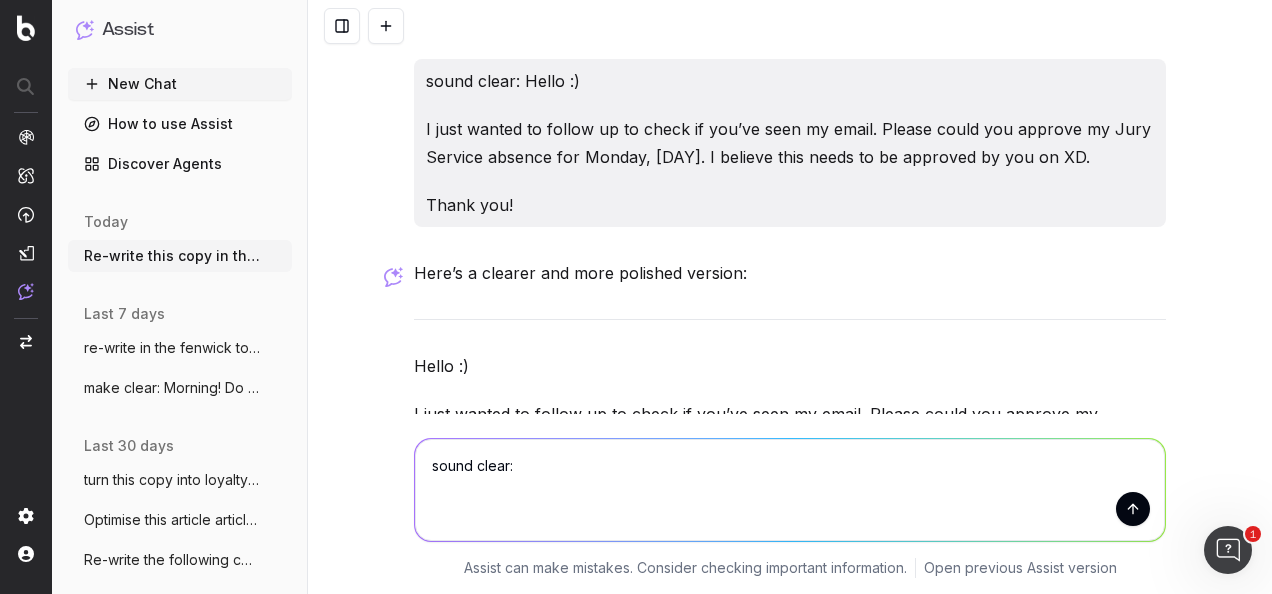 paste on "Hello :) Please could you approve my absence for Jury Service on Monday, 18th August? I believe this needs to be actioned by you on XD." 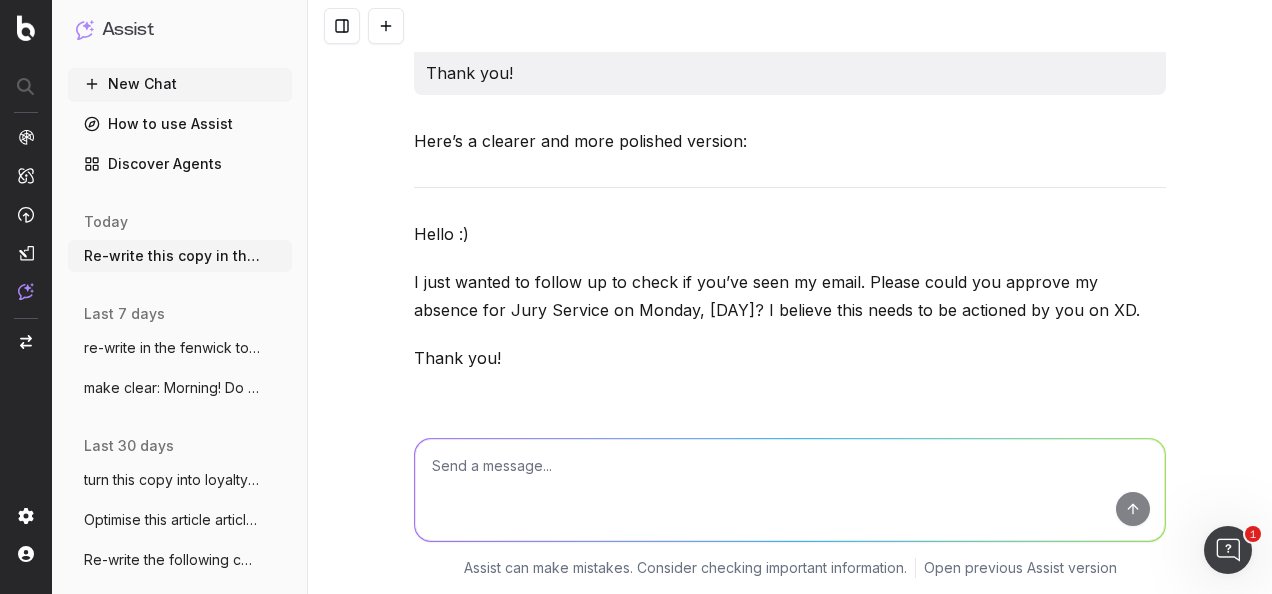 scroll, scrollTop: 19688, scrollLeft: 0, axis: vertical 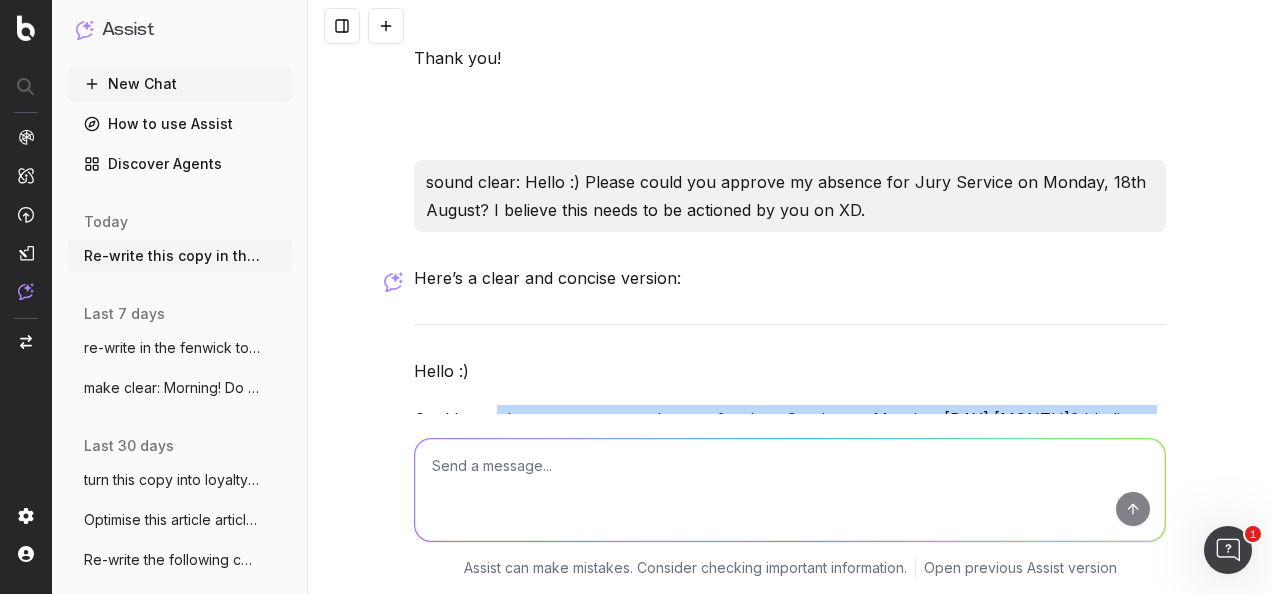 drag, startPoint x: 698, startPoint y: 272, endPoint x: 489, endPoint y: 239, distance: 211.58922 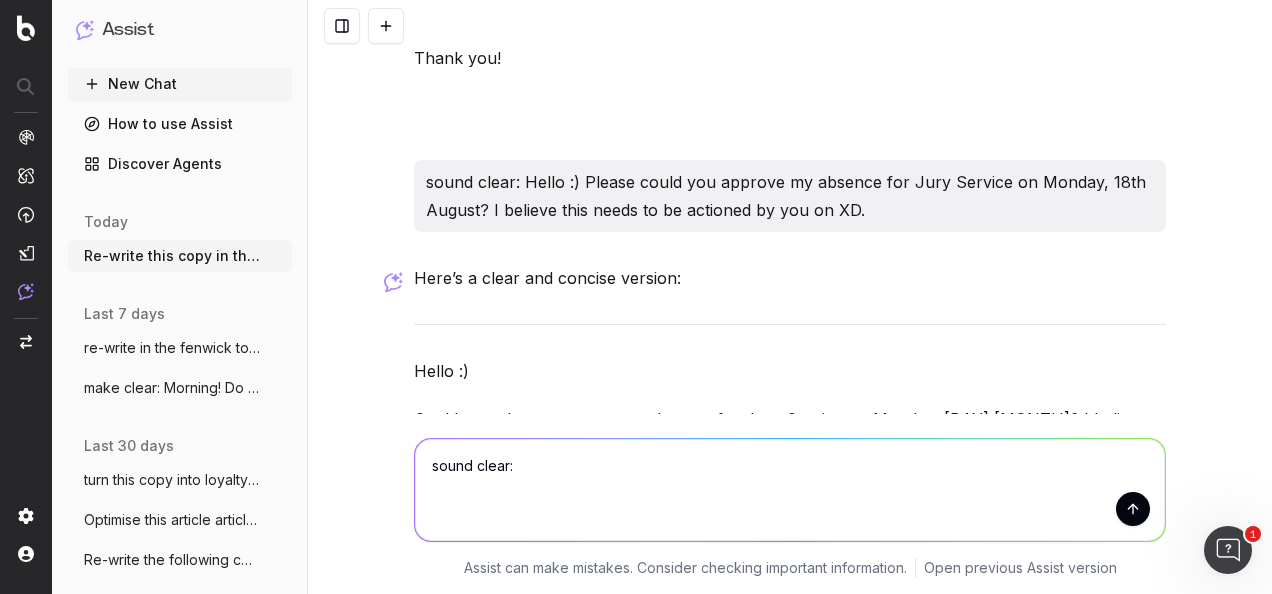 paste on "Hello :) Could you please input my absence for Jury Service on Monday, 18th August? I believe this needs to be actioned by you on XD.  Thank you!" 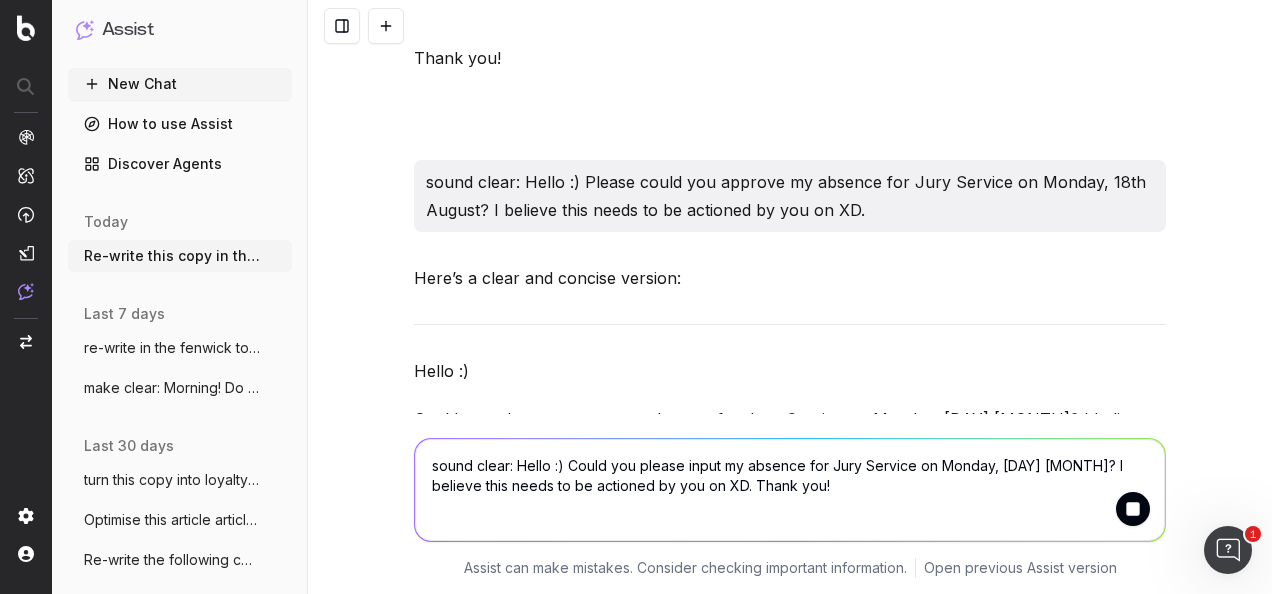 type 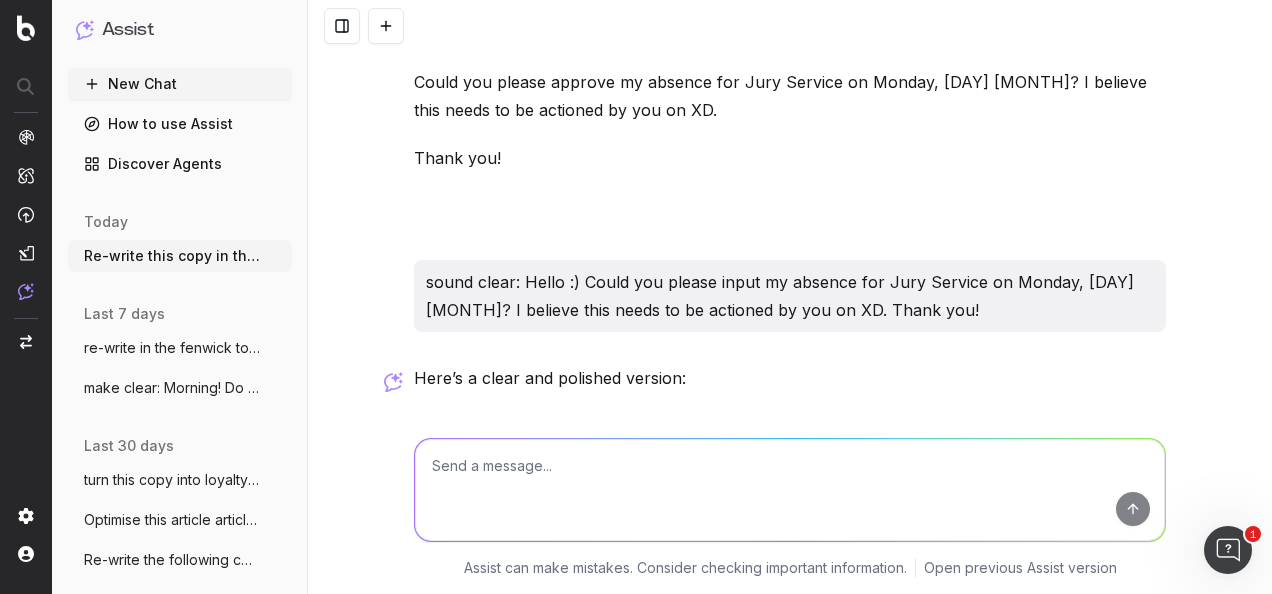 scroll, scrollTop: 20125, scrollLeft: 0, axis: vertical 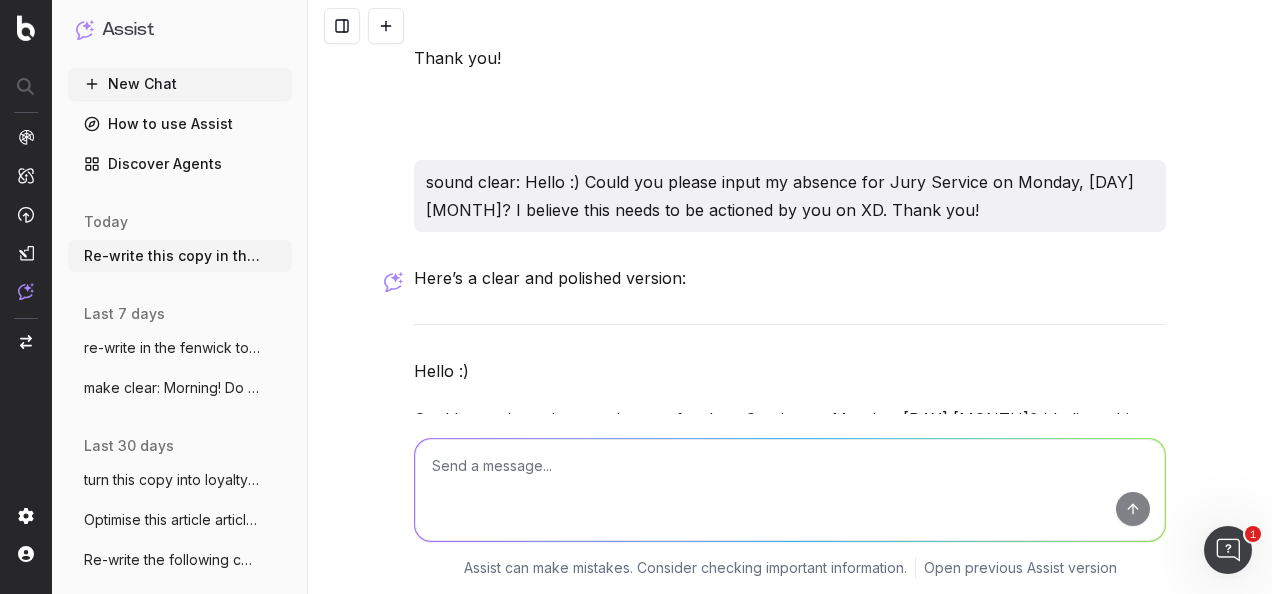 drag, startPoint x: 486, startPoint y: 290, endPoint x: 354, endPoint y: 182, distance: 170.55205 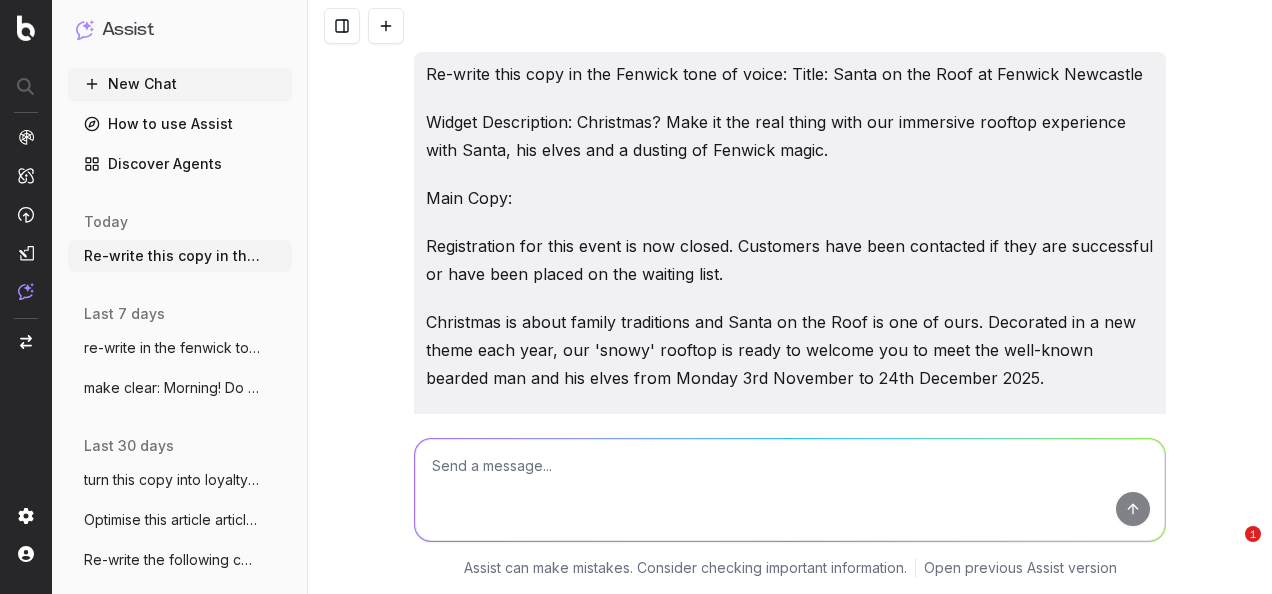 scroll, scrollTop: 0, scrollLeft: 0, axis: both 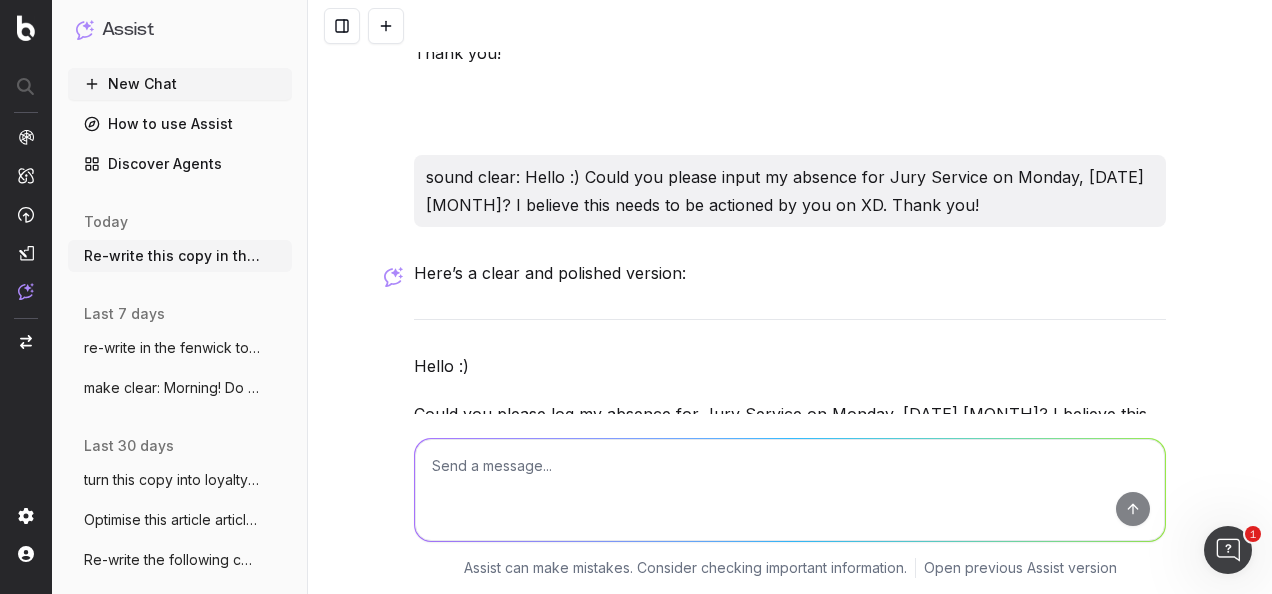 click at bounding box center [790, 490] 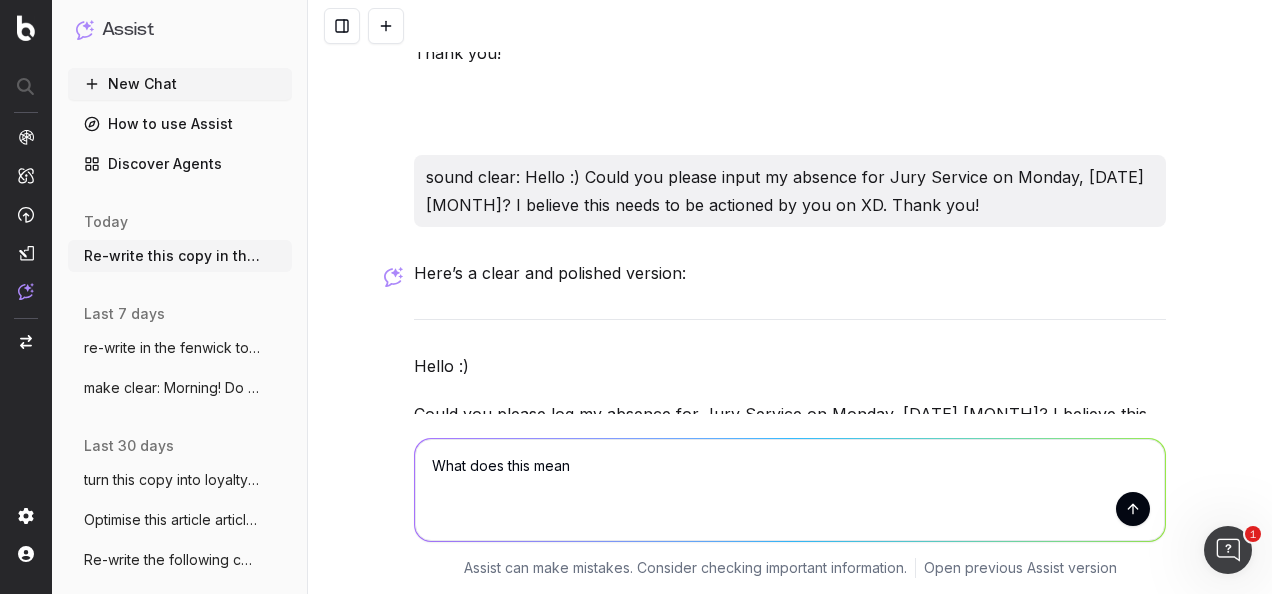 paste on "That was quick! Thanks for sharing [PERSON]. It would be great to tap into the adult perspective and viral side of Jellycat too :)" 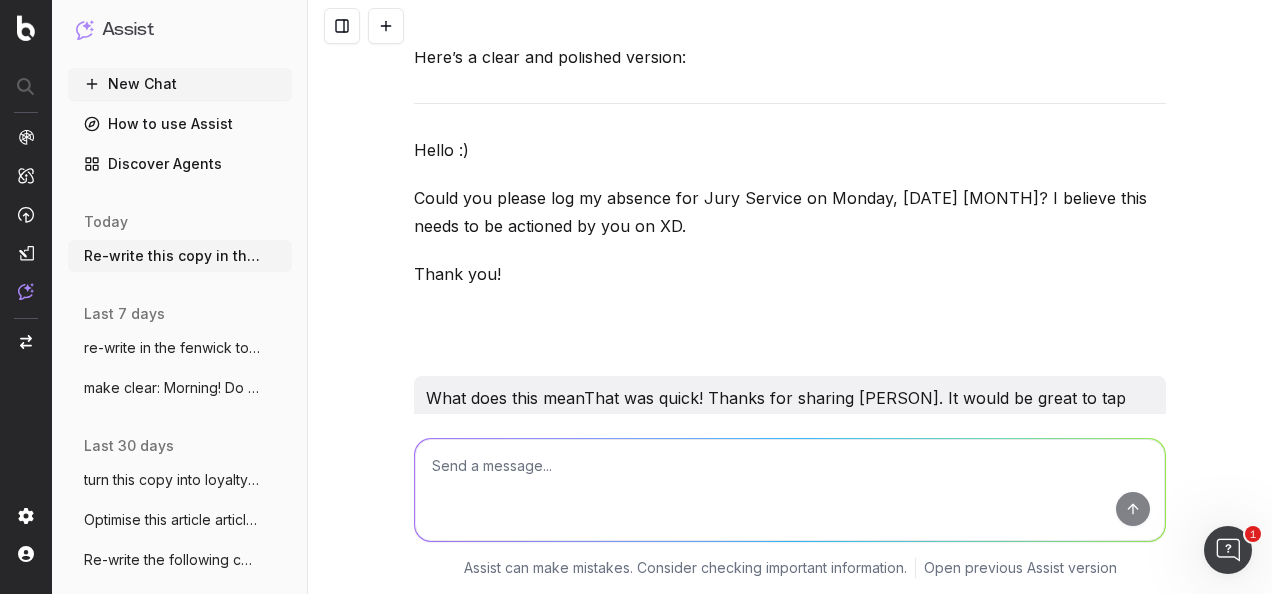 scroll, scrollTop: 20462, scrollLeft: 0, axis: vertical 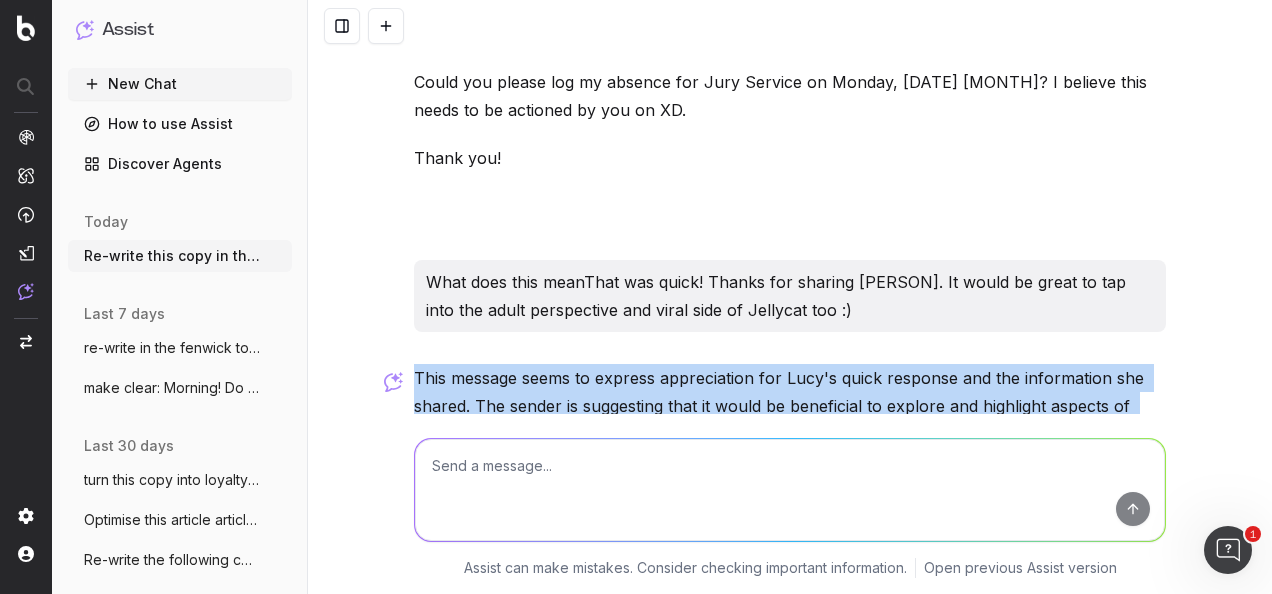 drag, startPoint x: 473, startPoint y: 268, endPoint x: 394, endPoint y: 170, distance: 125.87692 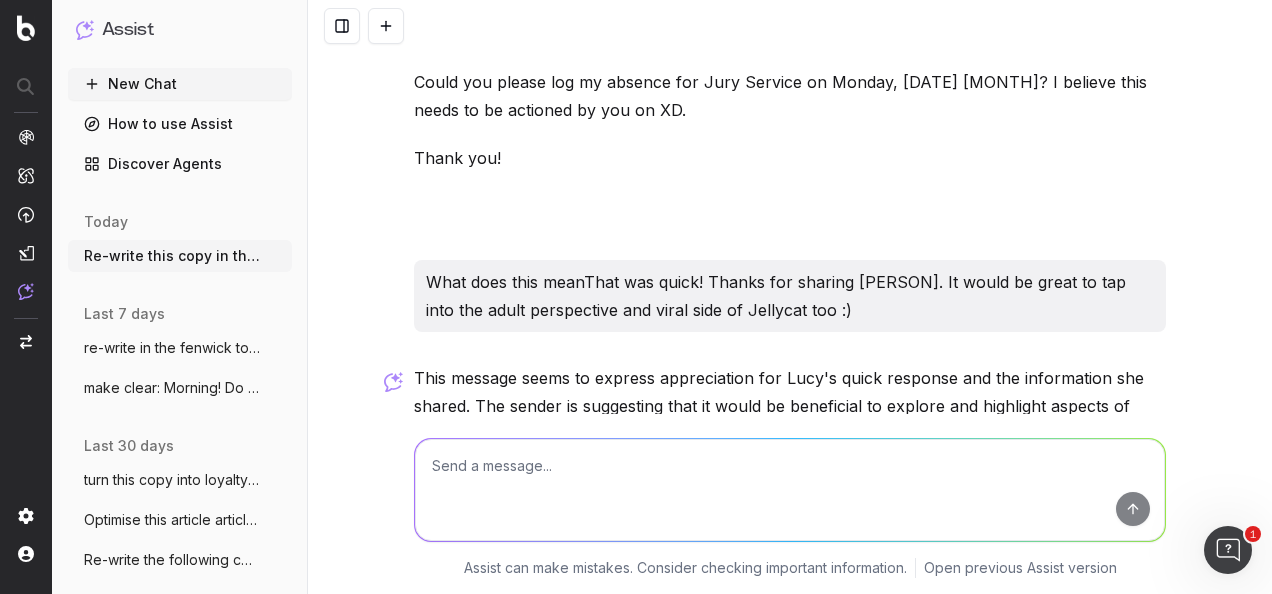 click at bounding box center [790, 490] 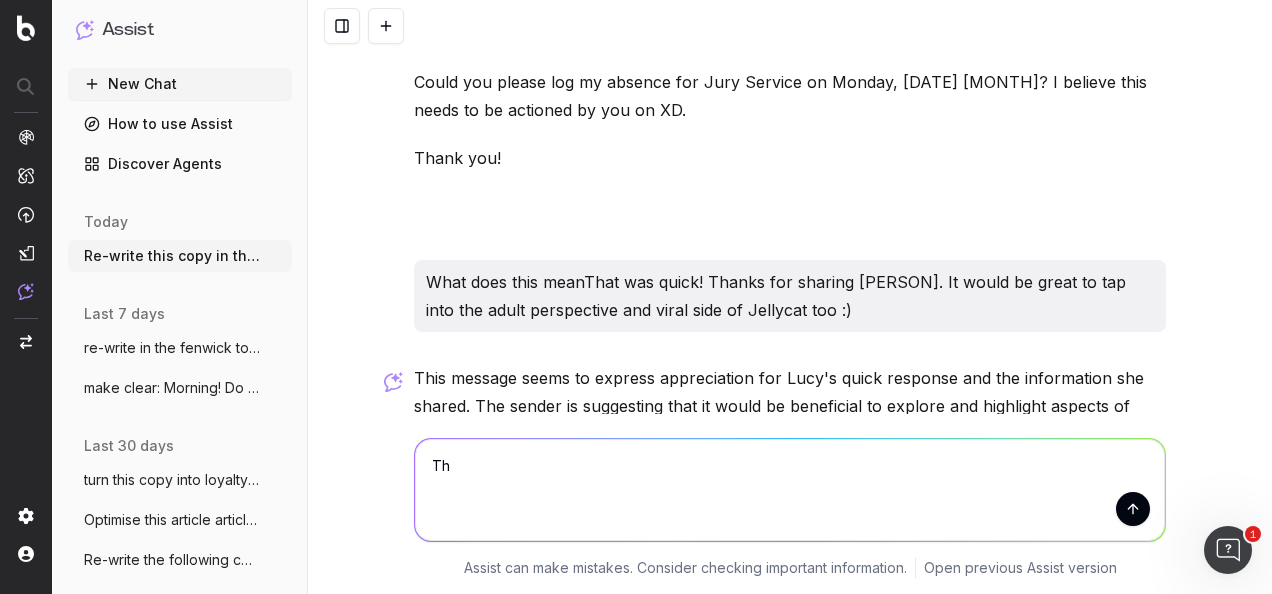 type on "T" 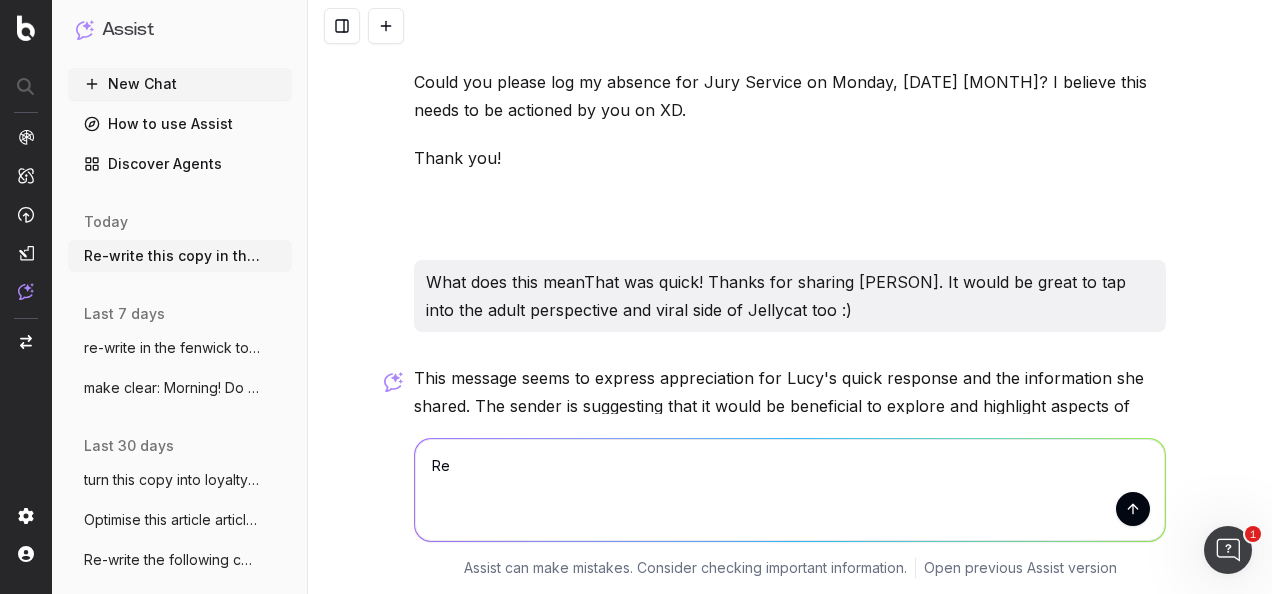 type on "R" 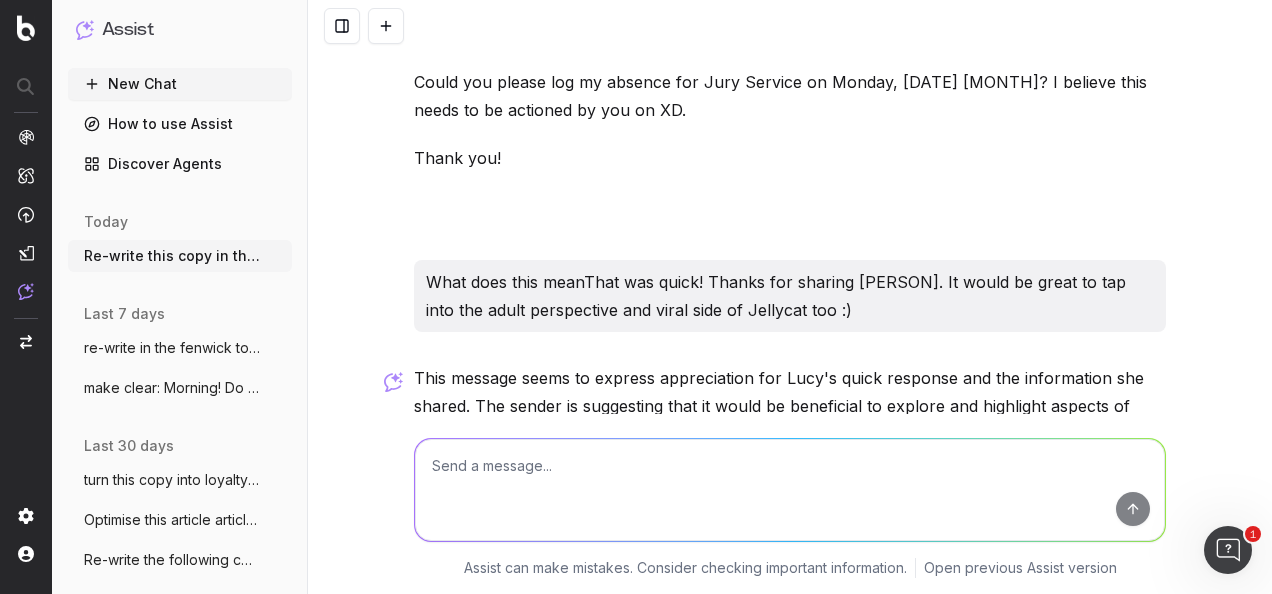 click at bounding box center [790, 490] 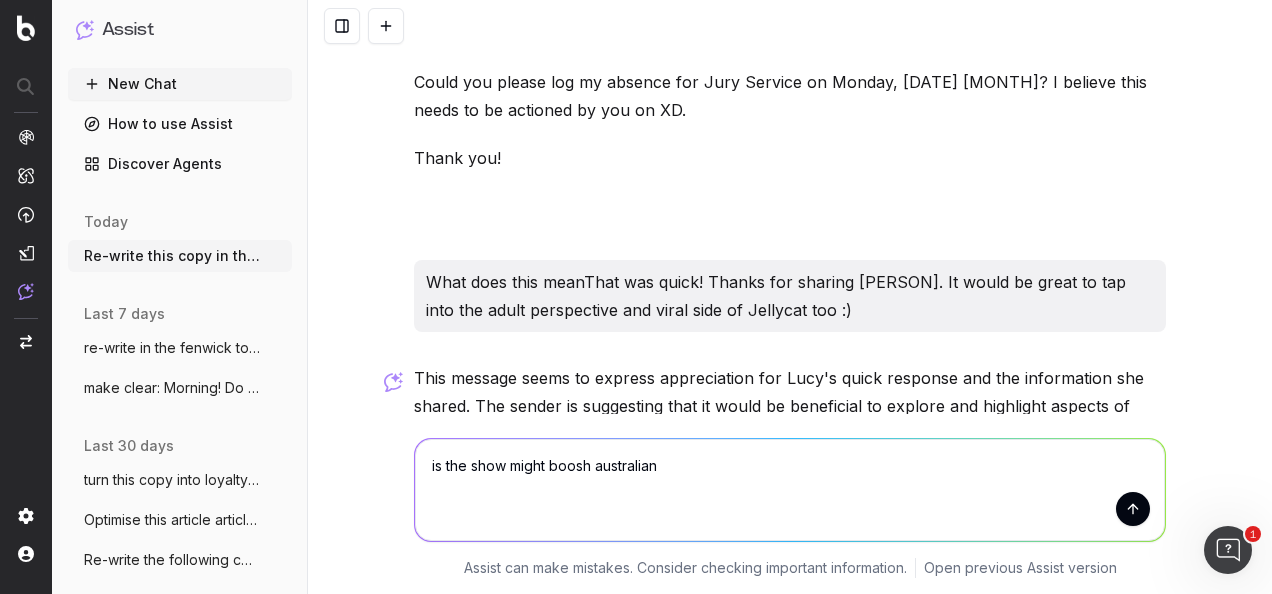 type on "is the show might boosh australian?" 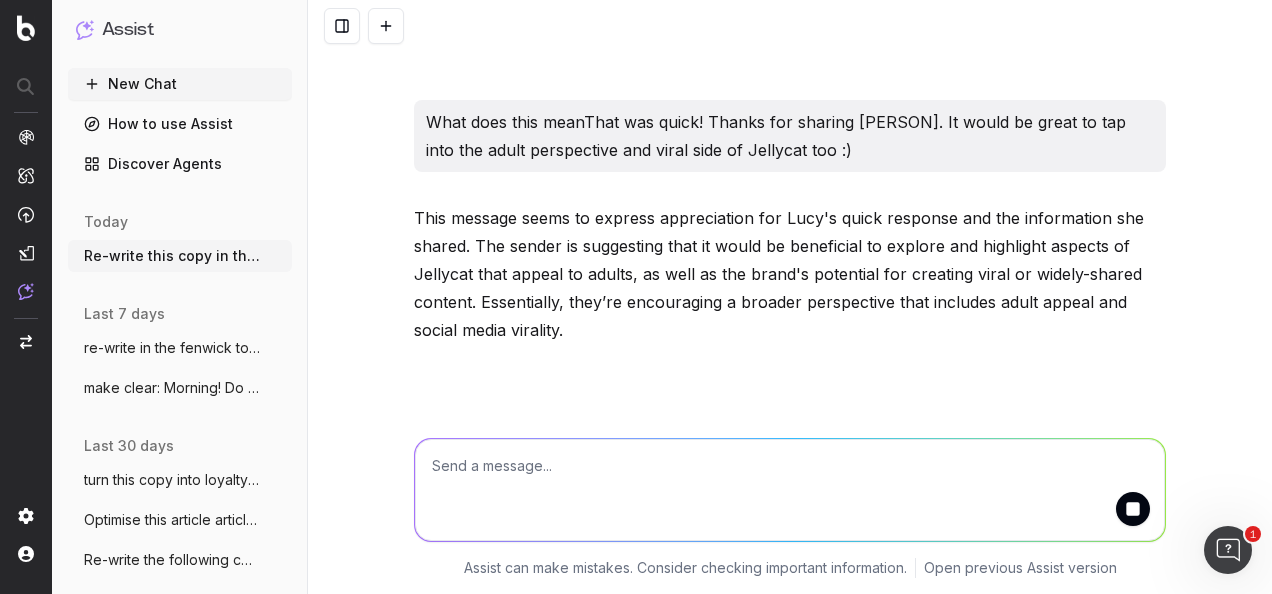 scroll, scrollTop: 20710, scrollLeft: 0, axis: vertical 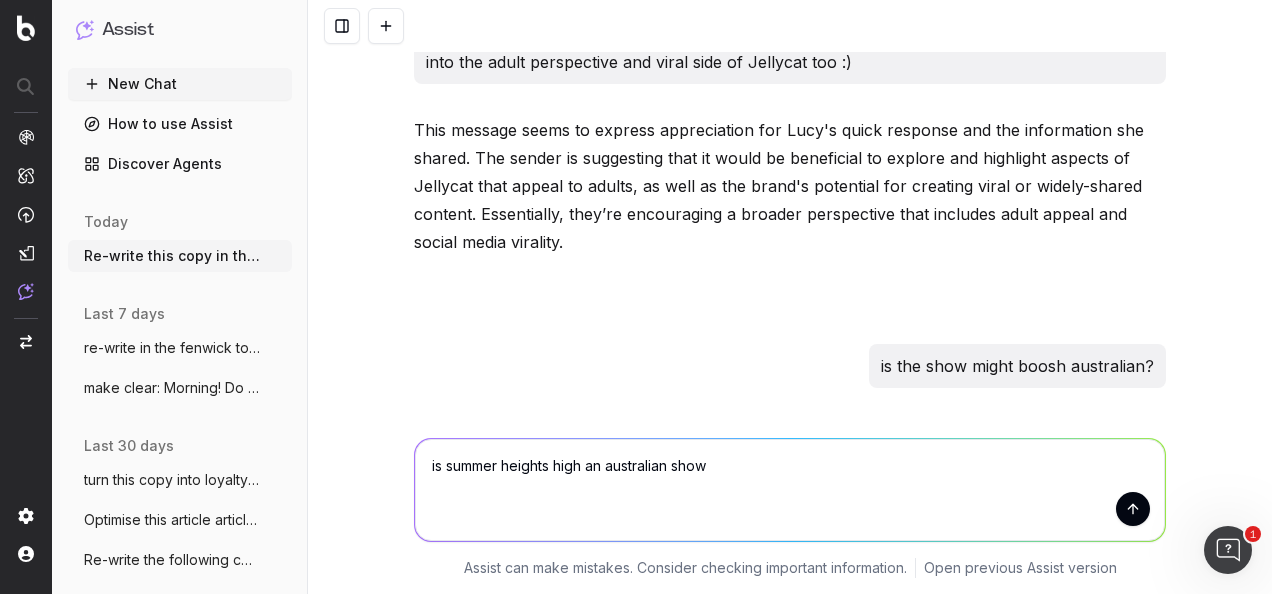 type on "is summer heights high an australian show?" 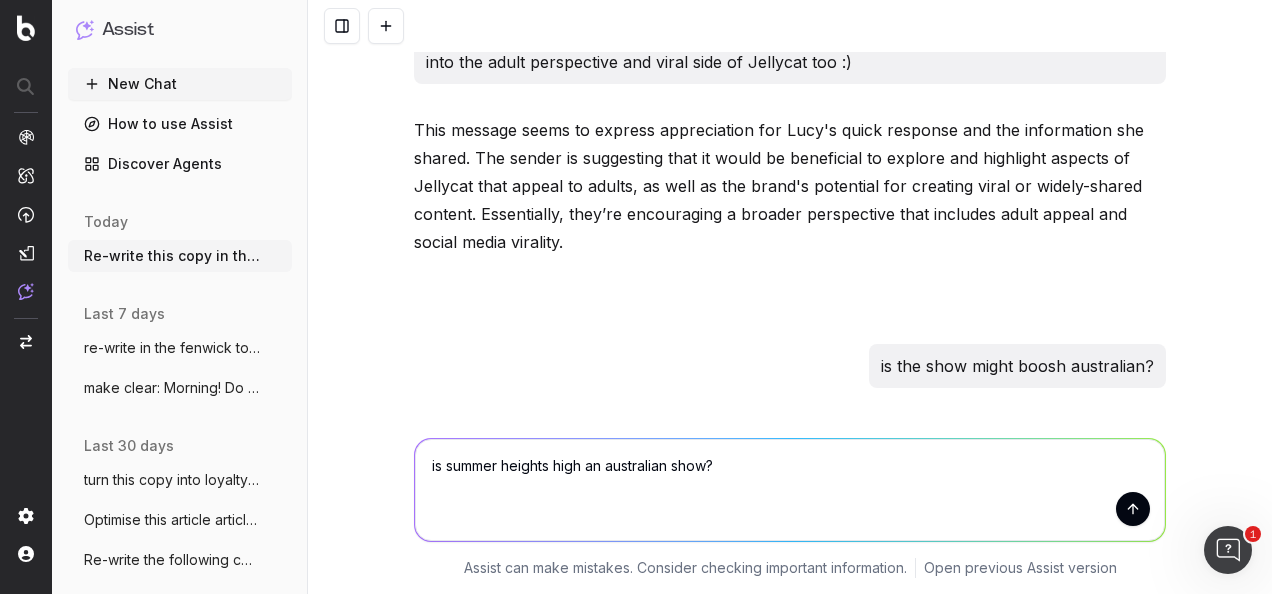type 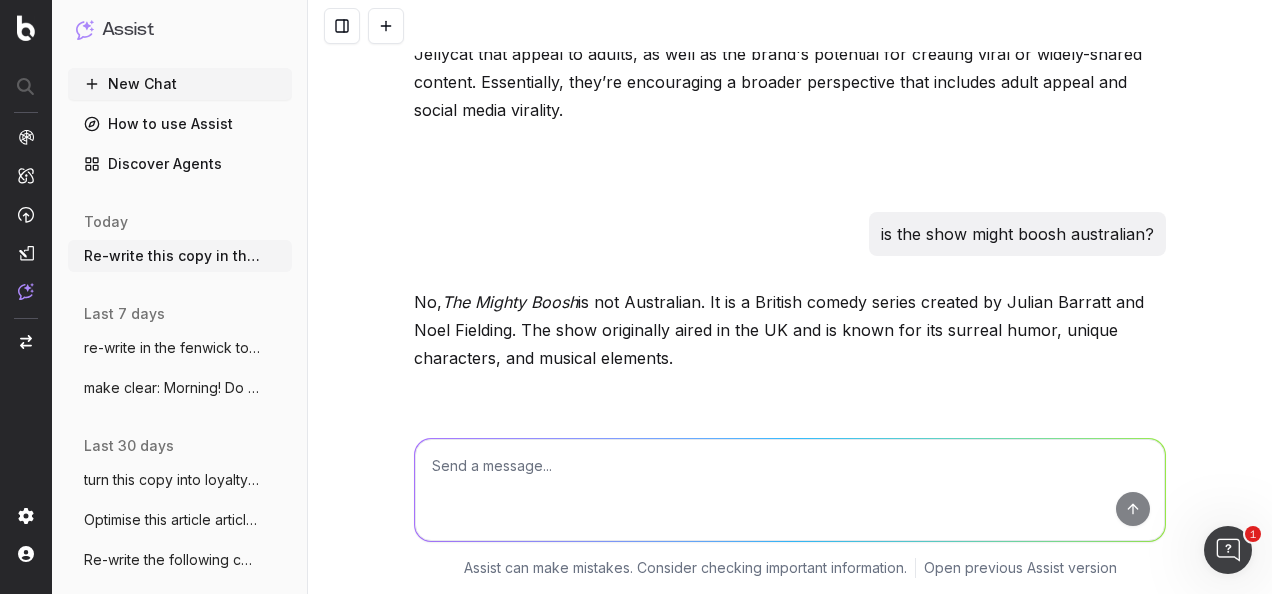 scroll, scrollTop: 20986, scrollLeft: 0, axis: vertical 